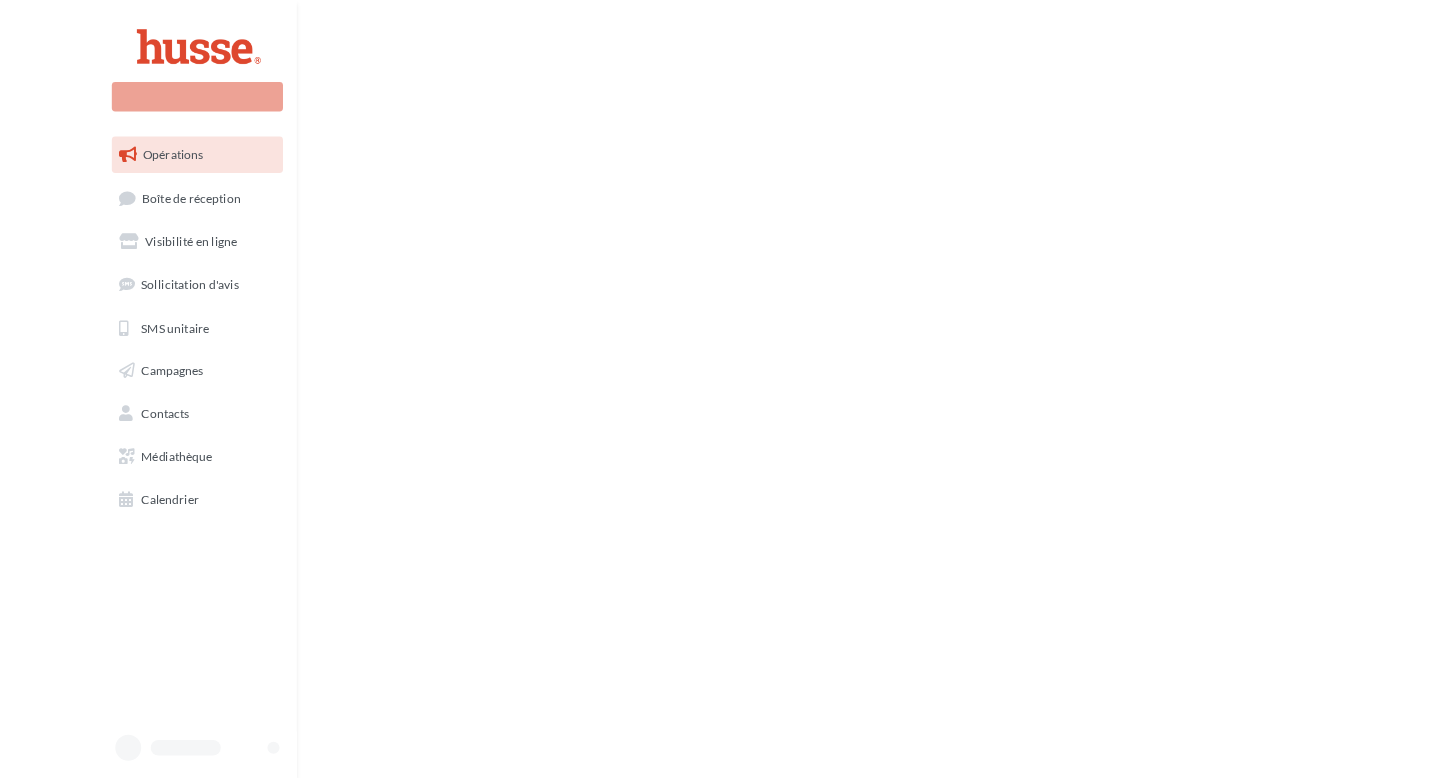 scroll, scrollTop: 0, scrollLeft: 0, axis: both 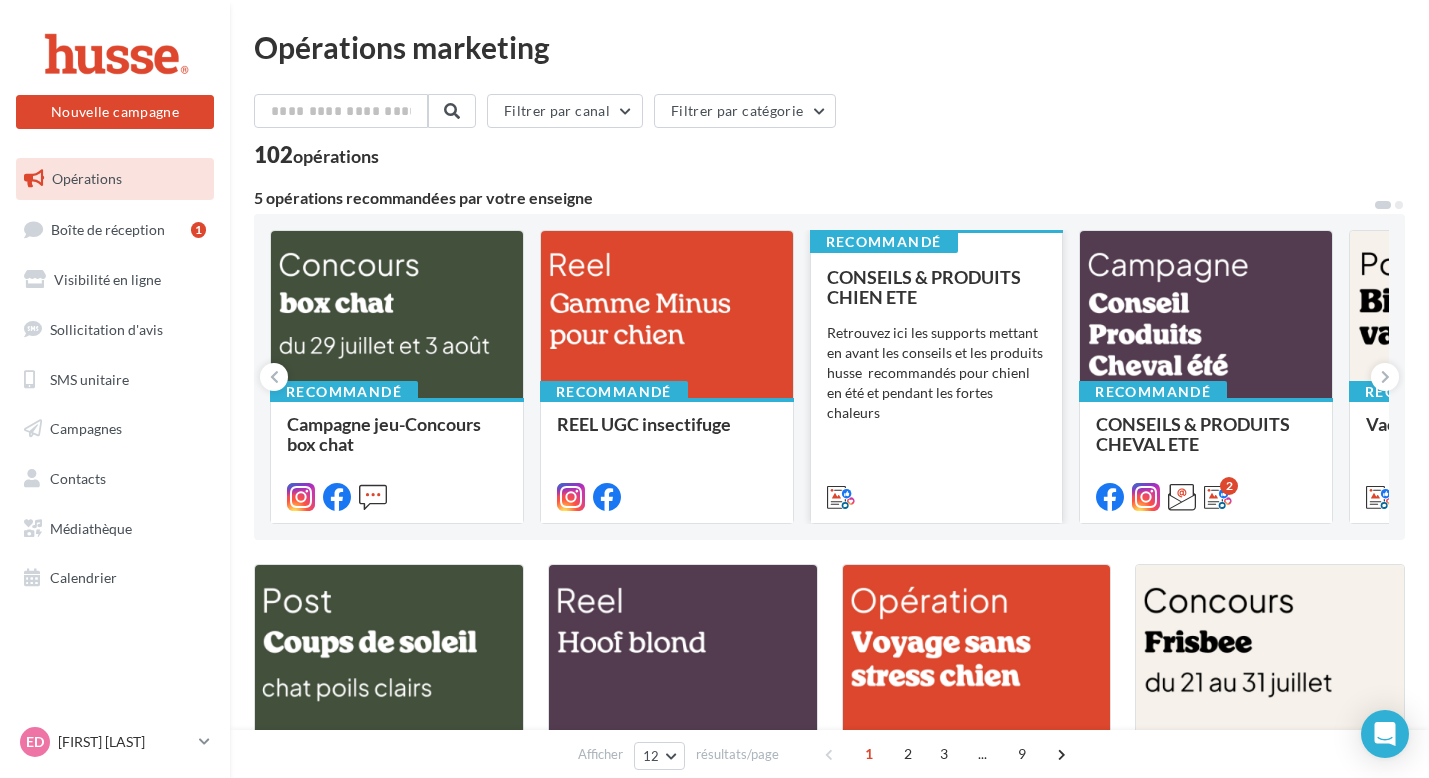 click on "Retrouvez ici les supports mettant en avant les conseils et les produits husse  recommandés pour chienl en été et pendant les fortes chaleurs" at bounding box center [937, 373] 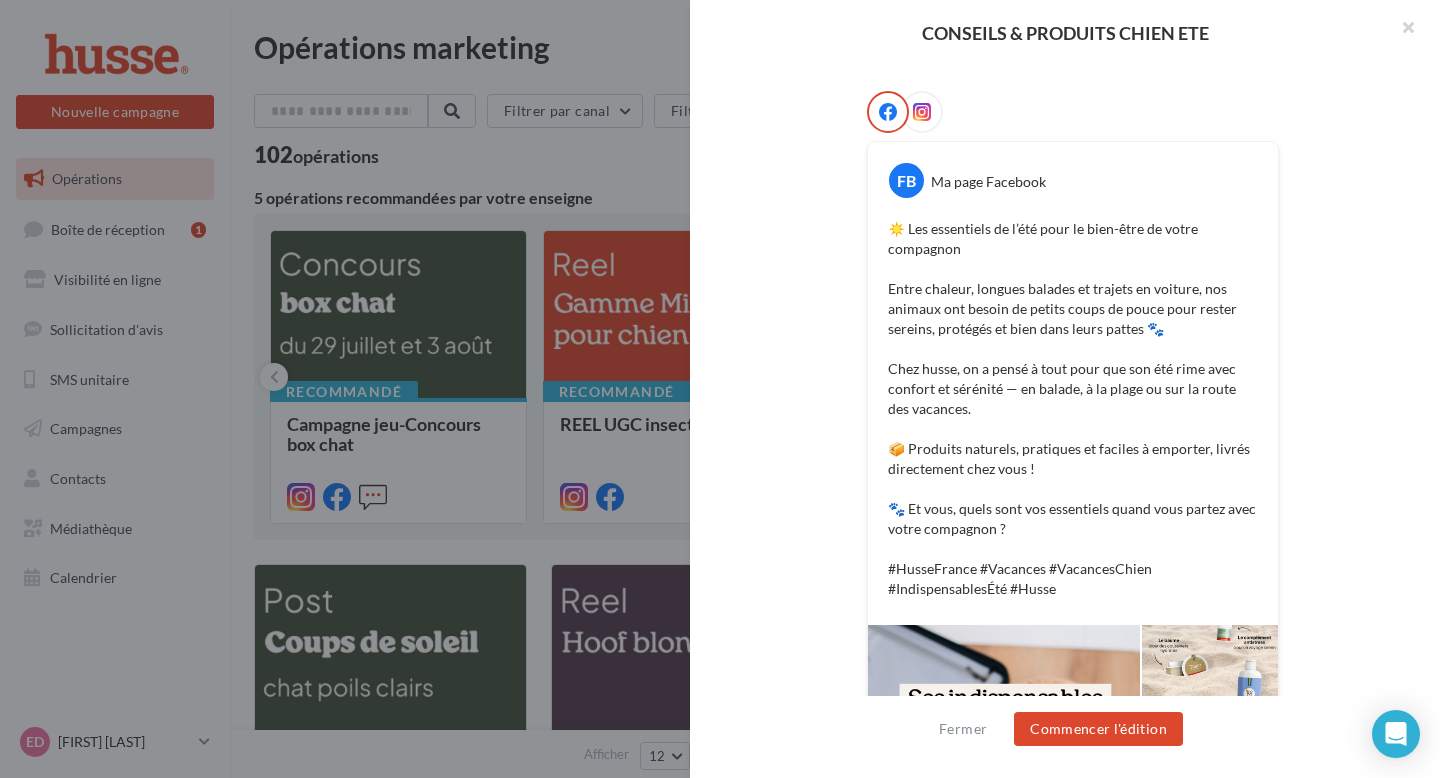 scroll, scrollTop: 395, scrollLeft: 0, axis: vertical 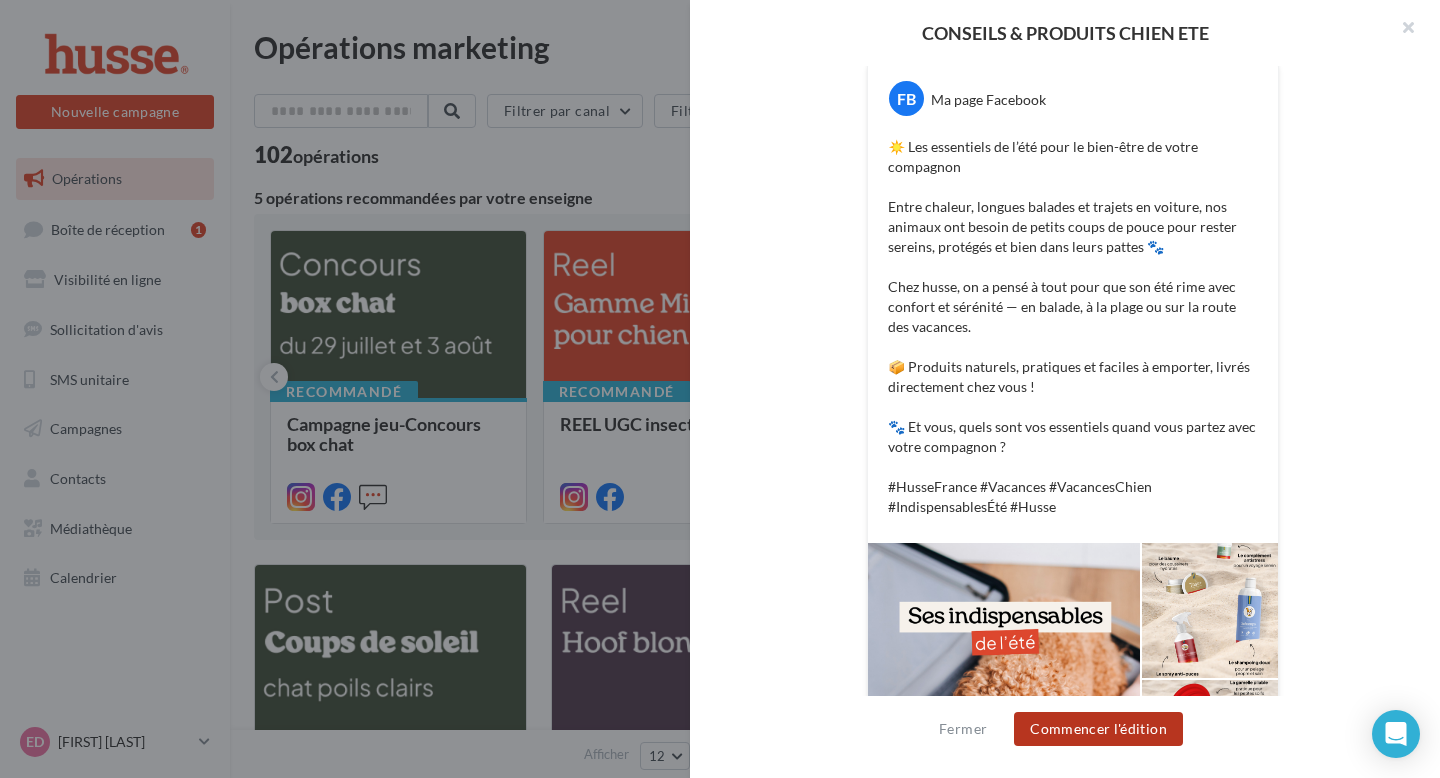 click on "Commencer l'édition" at bounding box center (1098, 729) 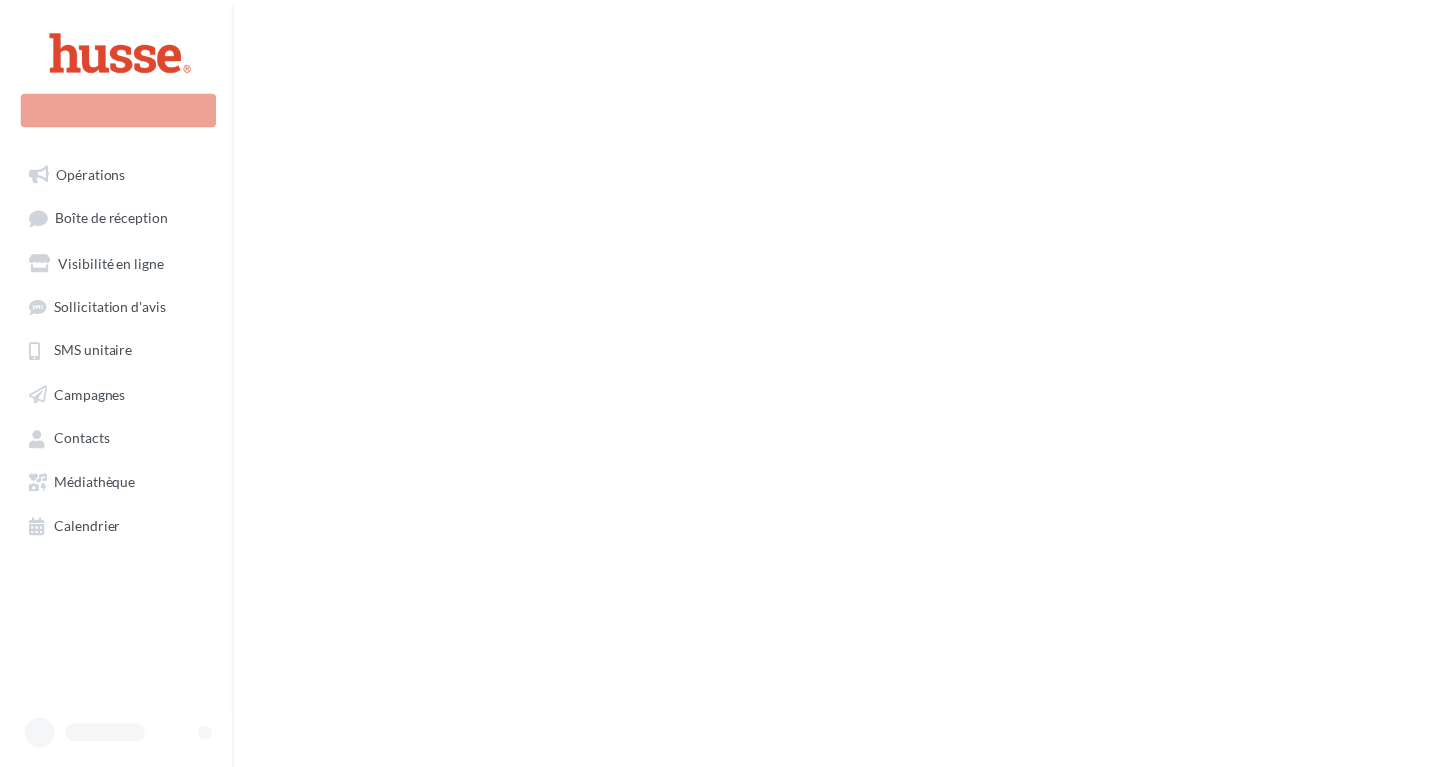 scroll, scrollTop: 0, scrollLeft: 0, axis: both 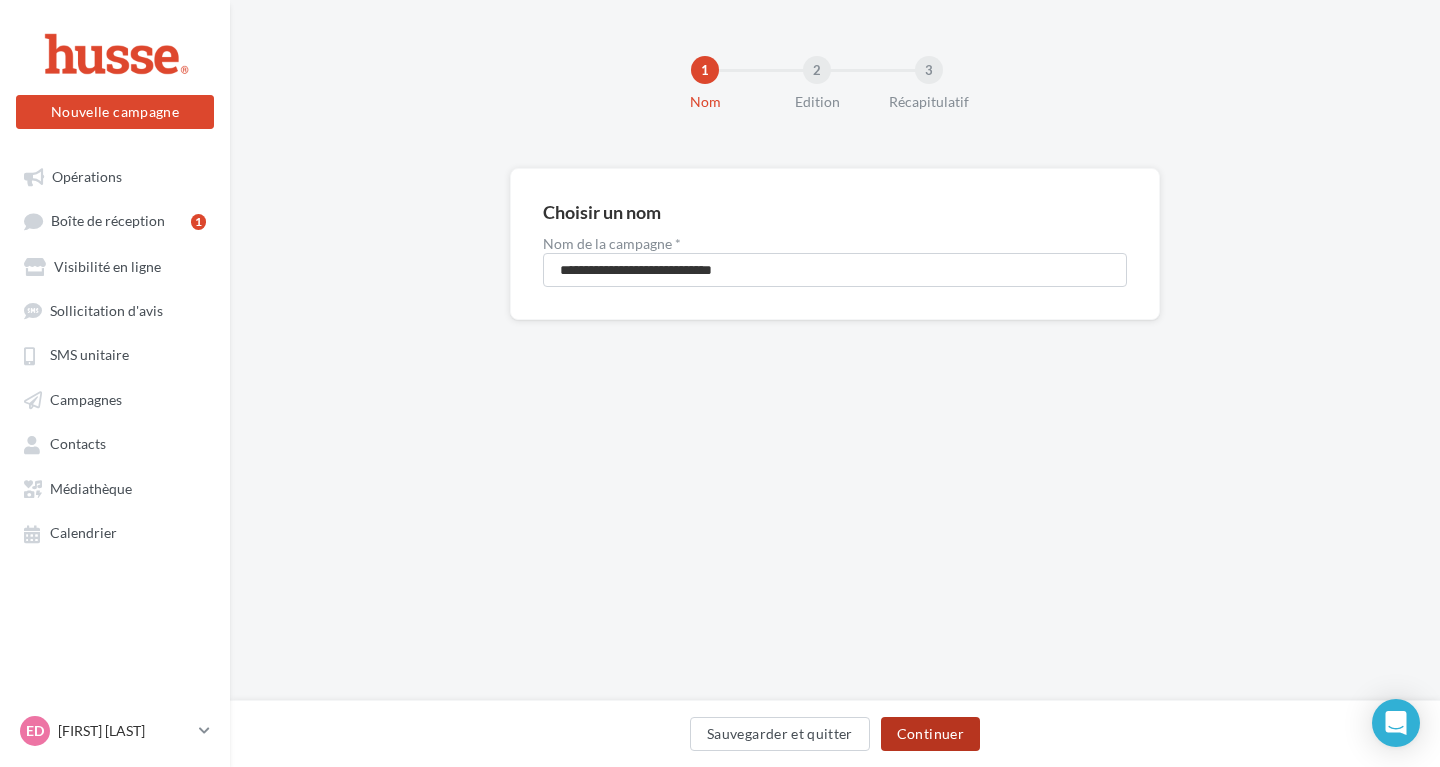 click on "Continuer" at bounding box center [930, 734] 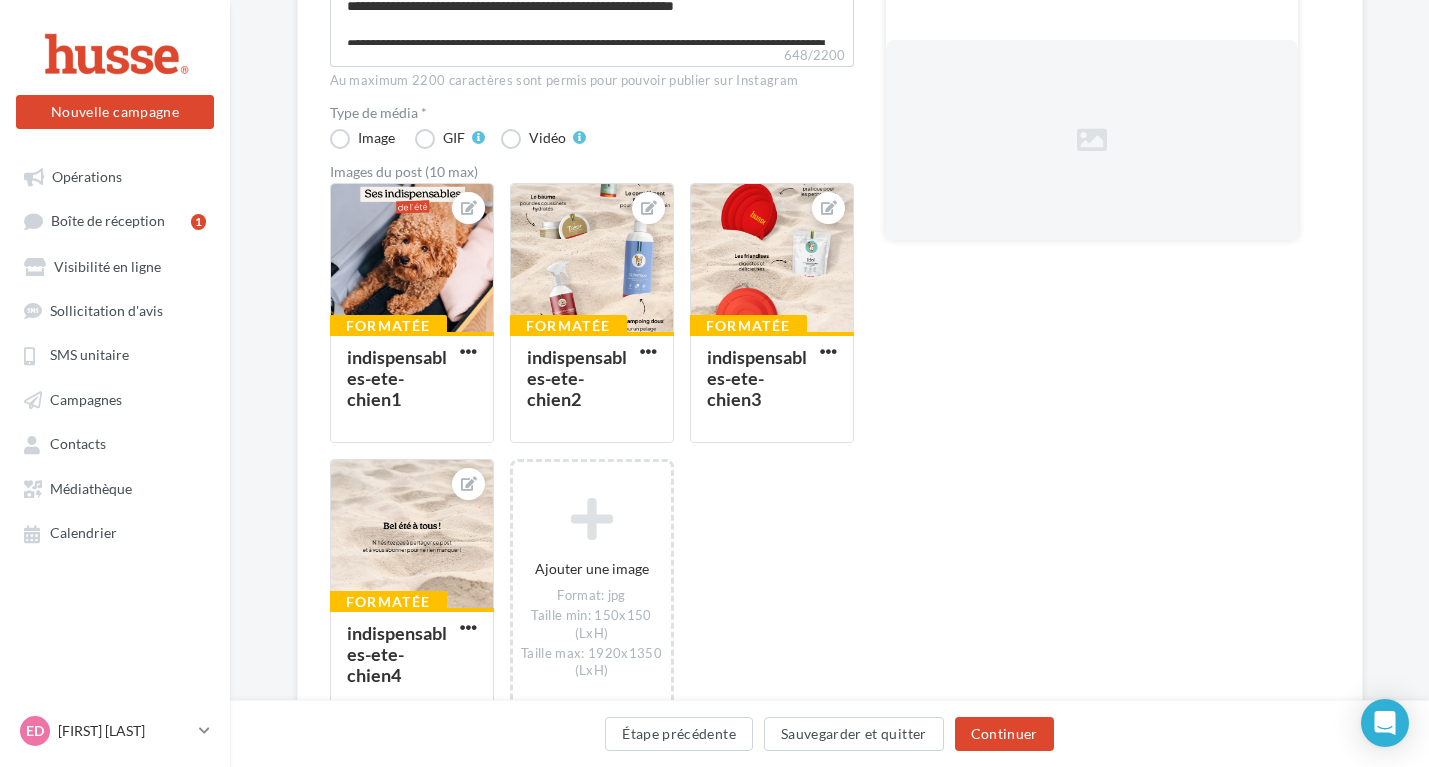 scroll, scrollTop: 585, scrollLeft: 0, axis: vertical 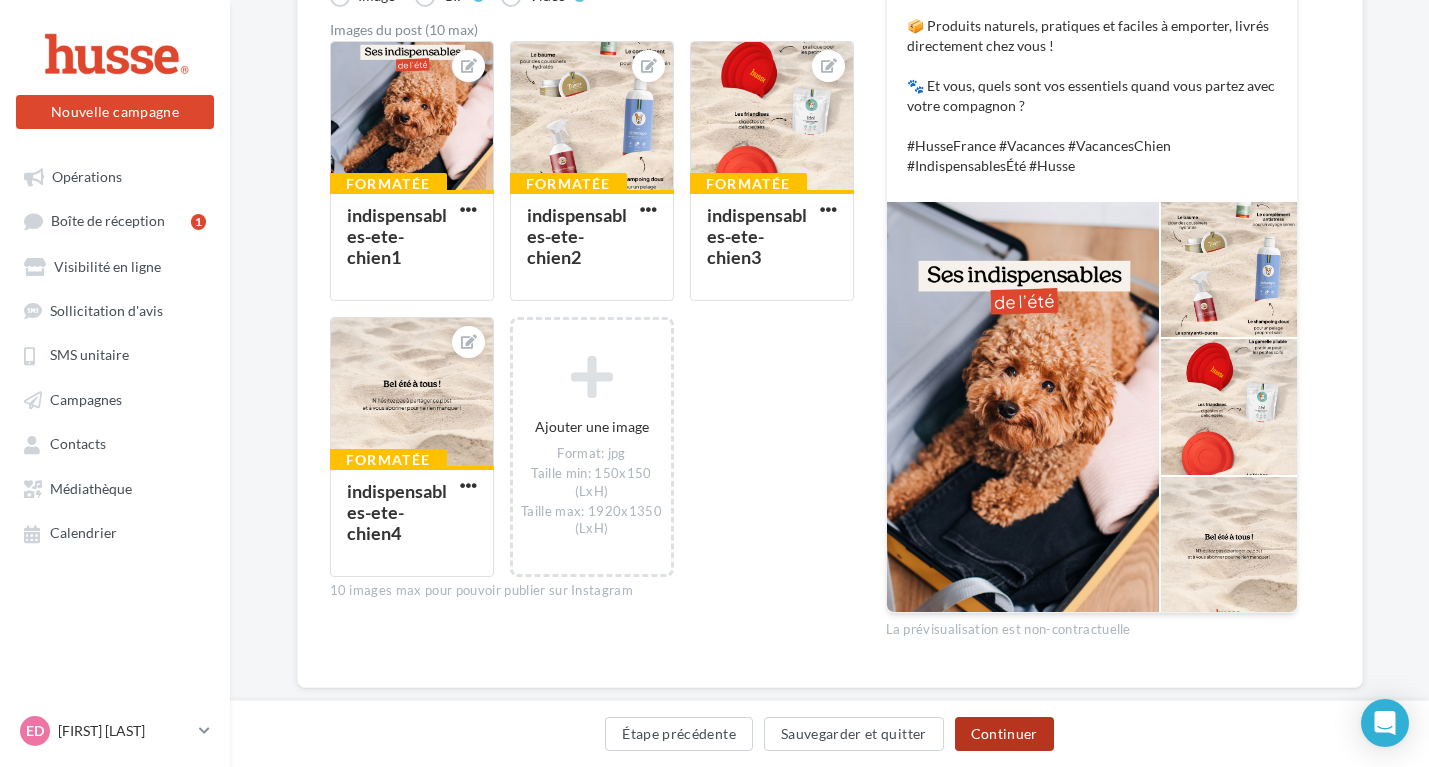 click on "Continuer" at bounding box center (1004, 734) 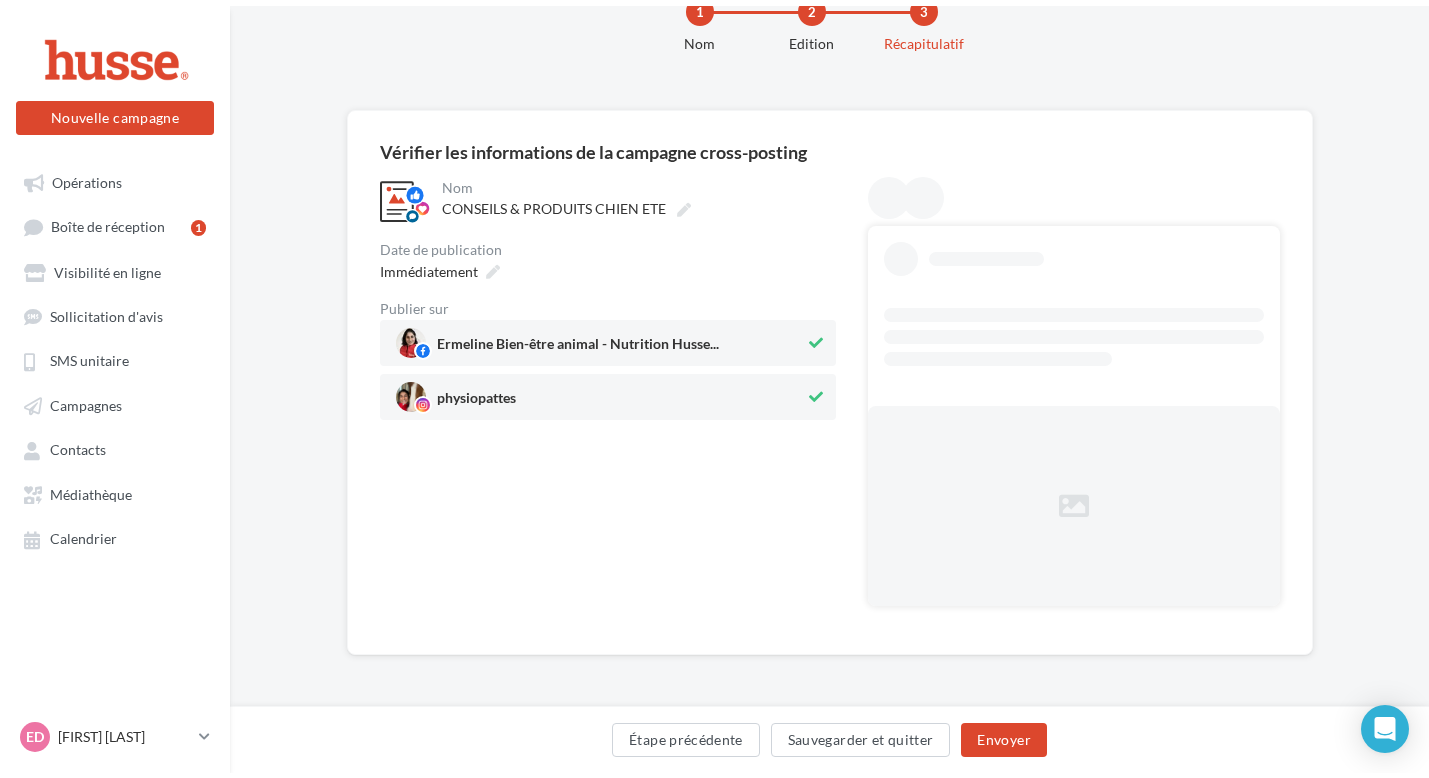 scroll, scrollTop: 0, scrollLeft: 0, axis: both 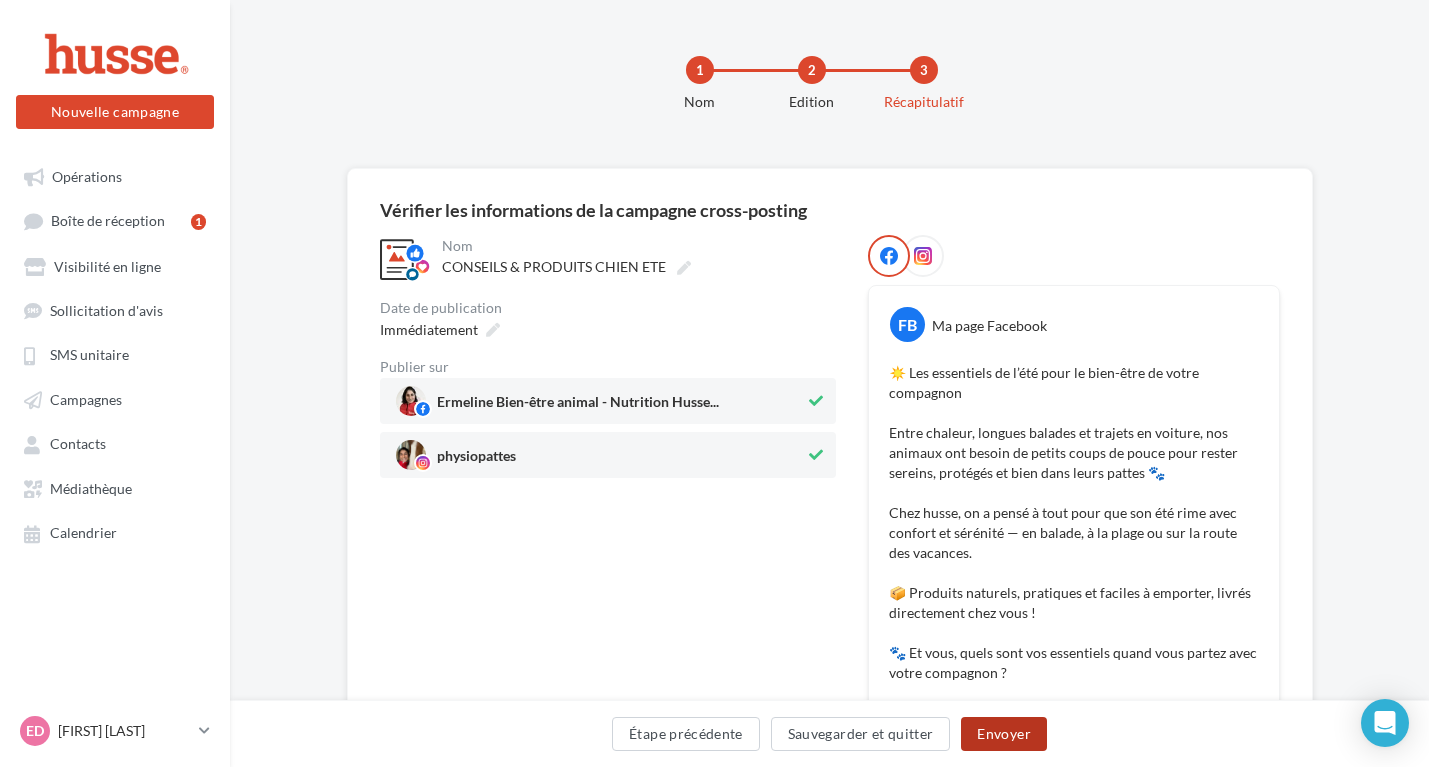 click on "Envoyer" at bounding box center (1003, 734) 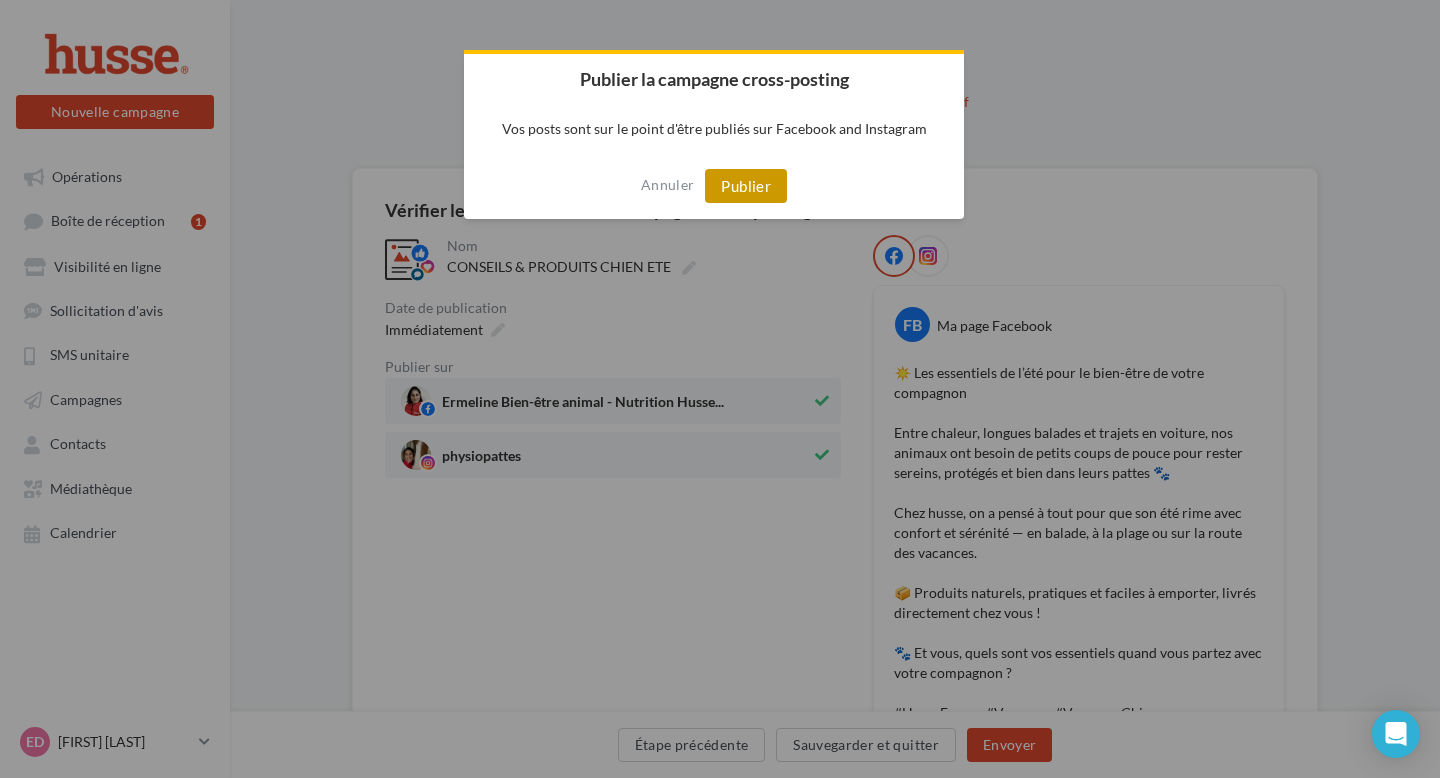 click on "Publier" at bounding box center (746, 186) 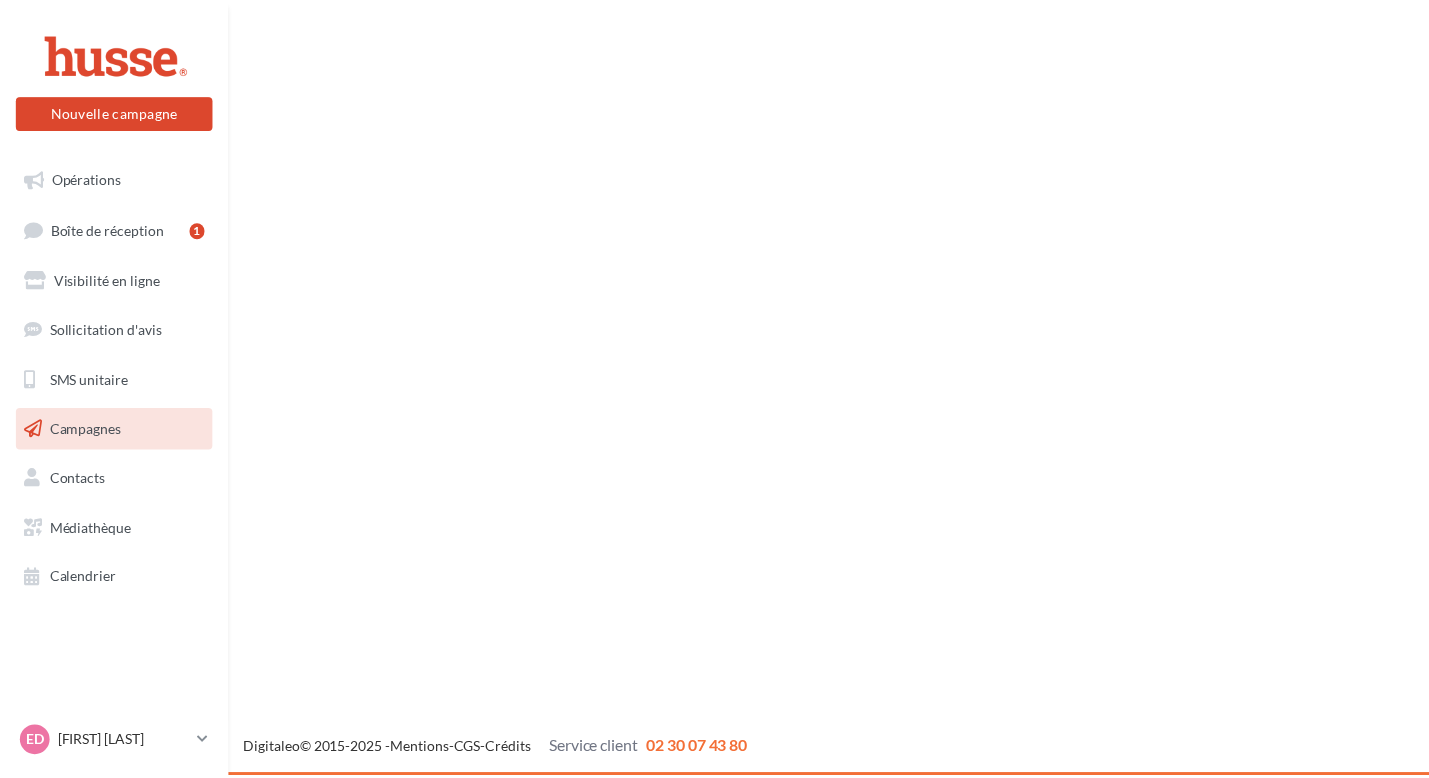 scroll, scrollTop: 0, scrollLeft: 0, axis: both 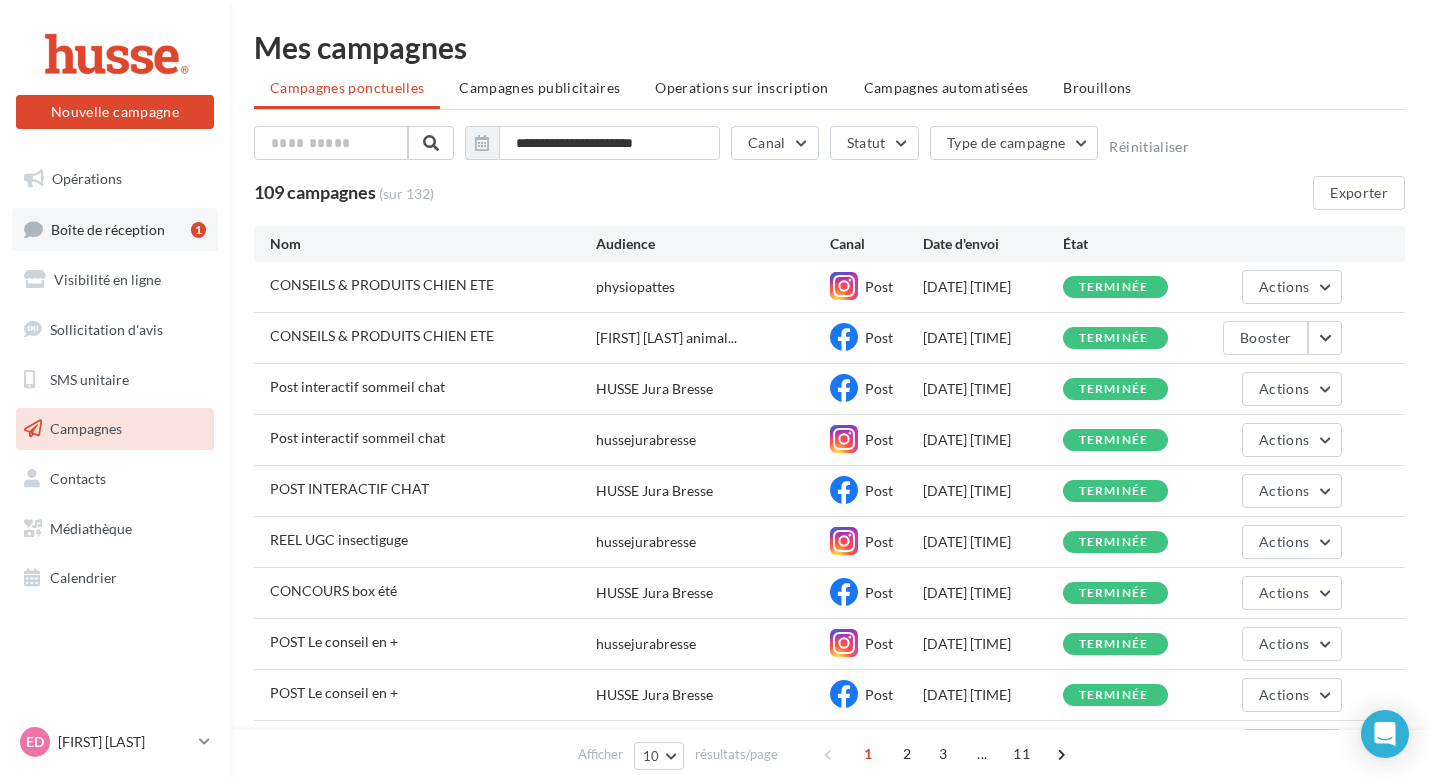 click on "Boîte de réception
1" at bounding box center (115, 229) 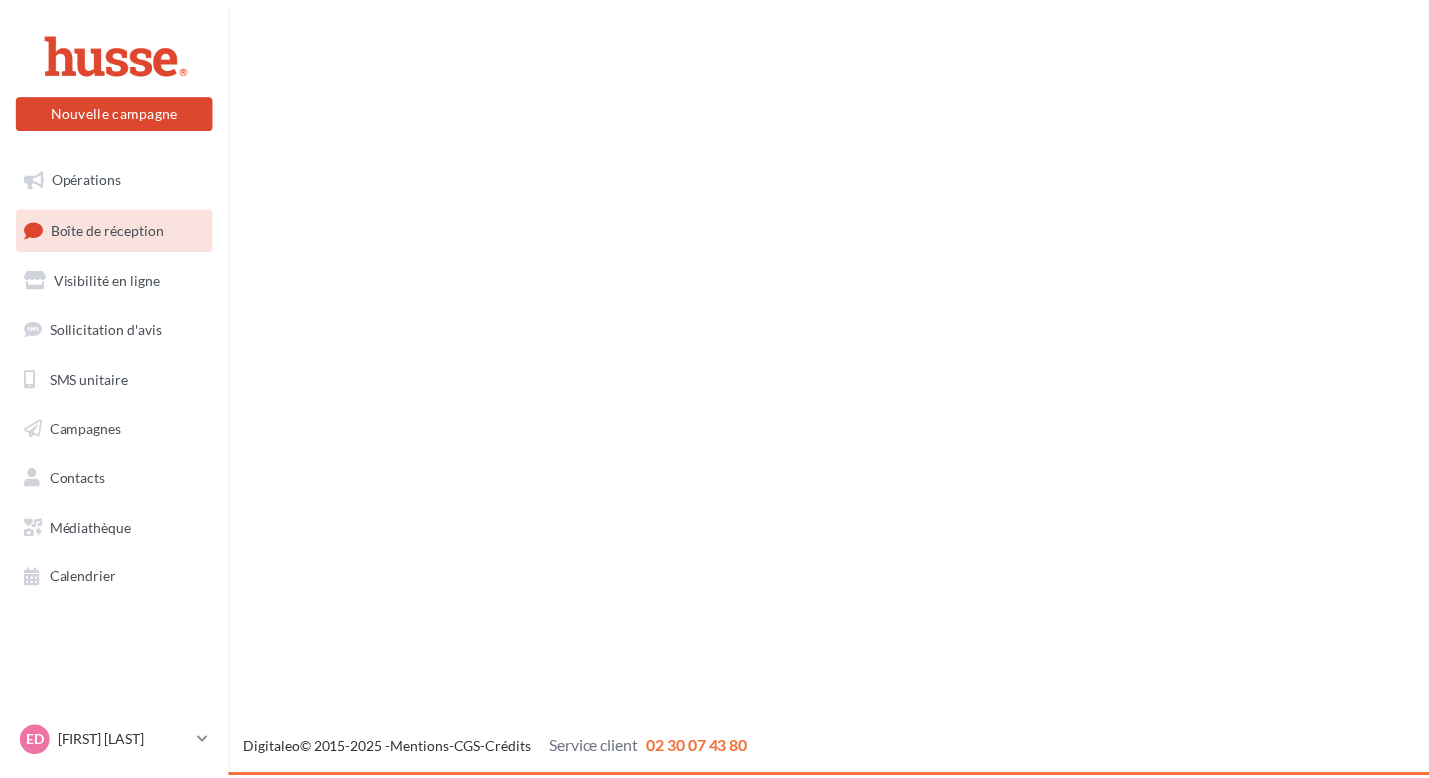 scroll, scrollTop: 0, scrollLeft: 0, axis: both 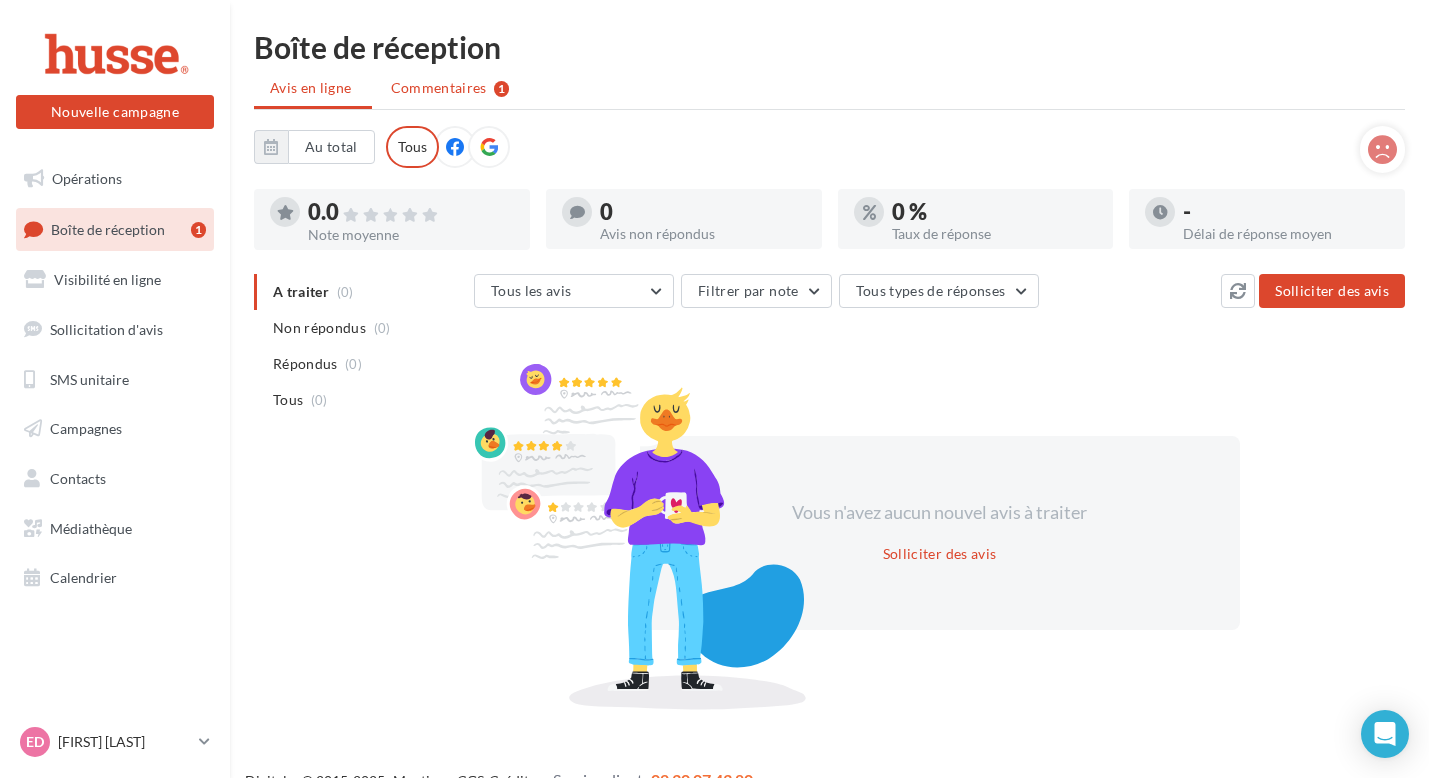 click on "Commentaires" at bounding box center [439, 88] 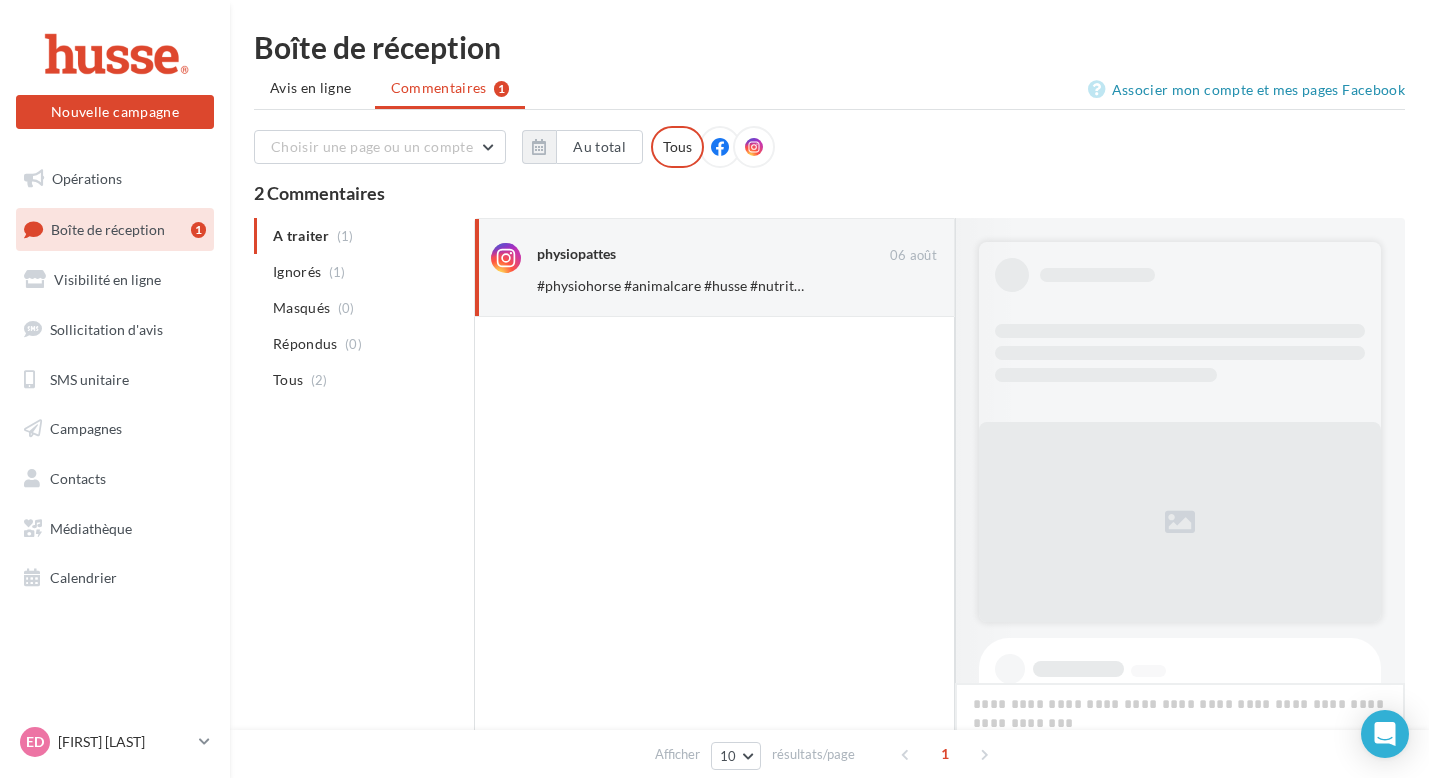 scroll, scrollTop: 1053, scrollLeft: 0, axis: vertical 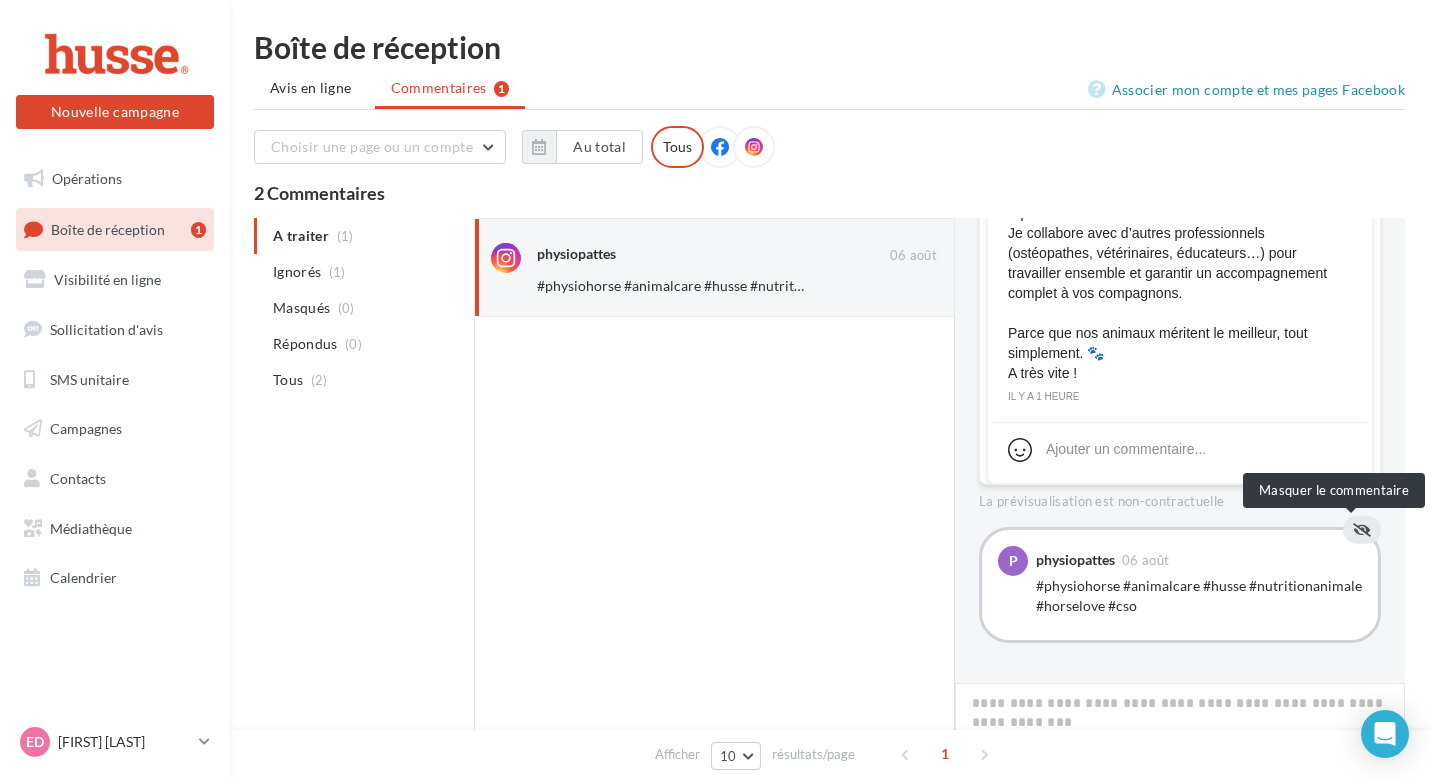 click at bounding box center (1362, 530) 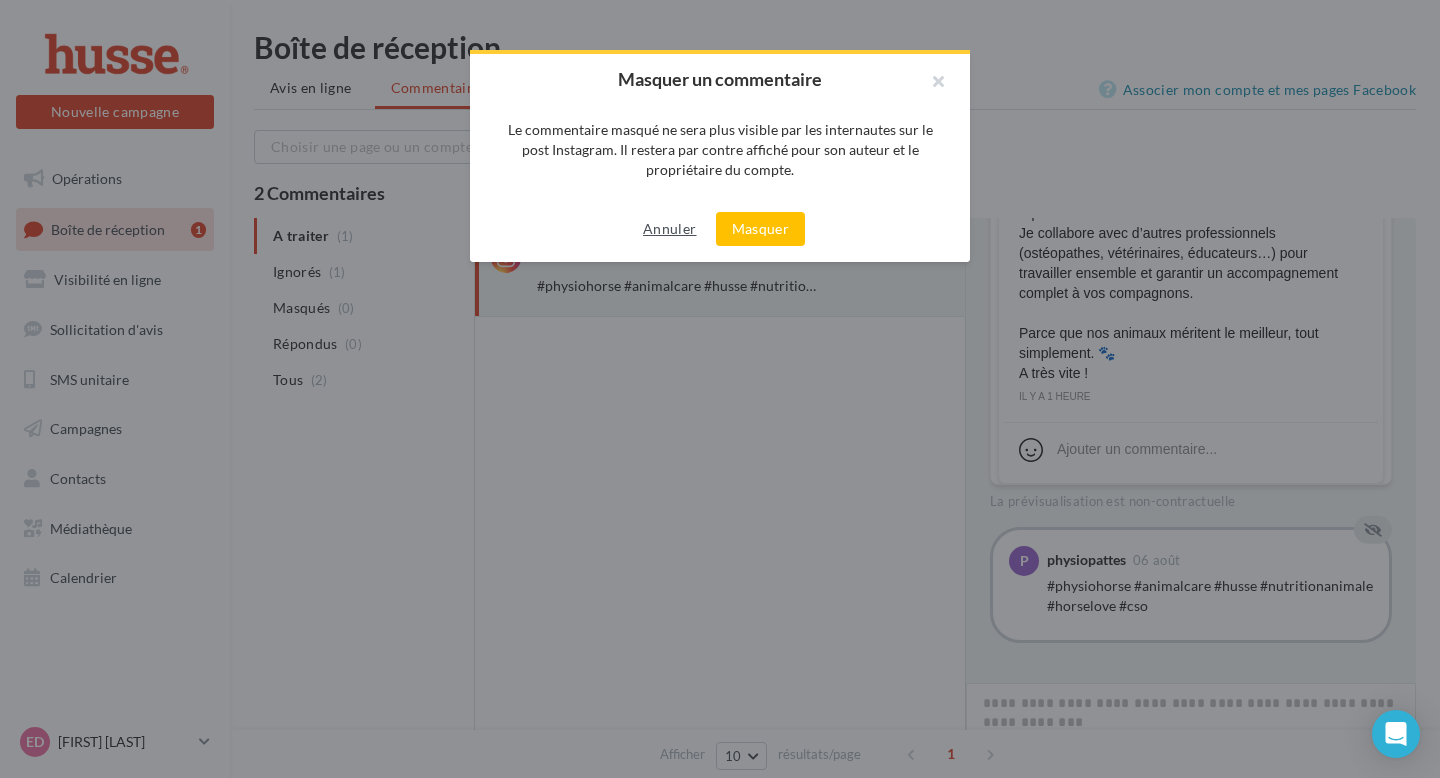 click on "Annuler" at bounding box center (669, 229) 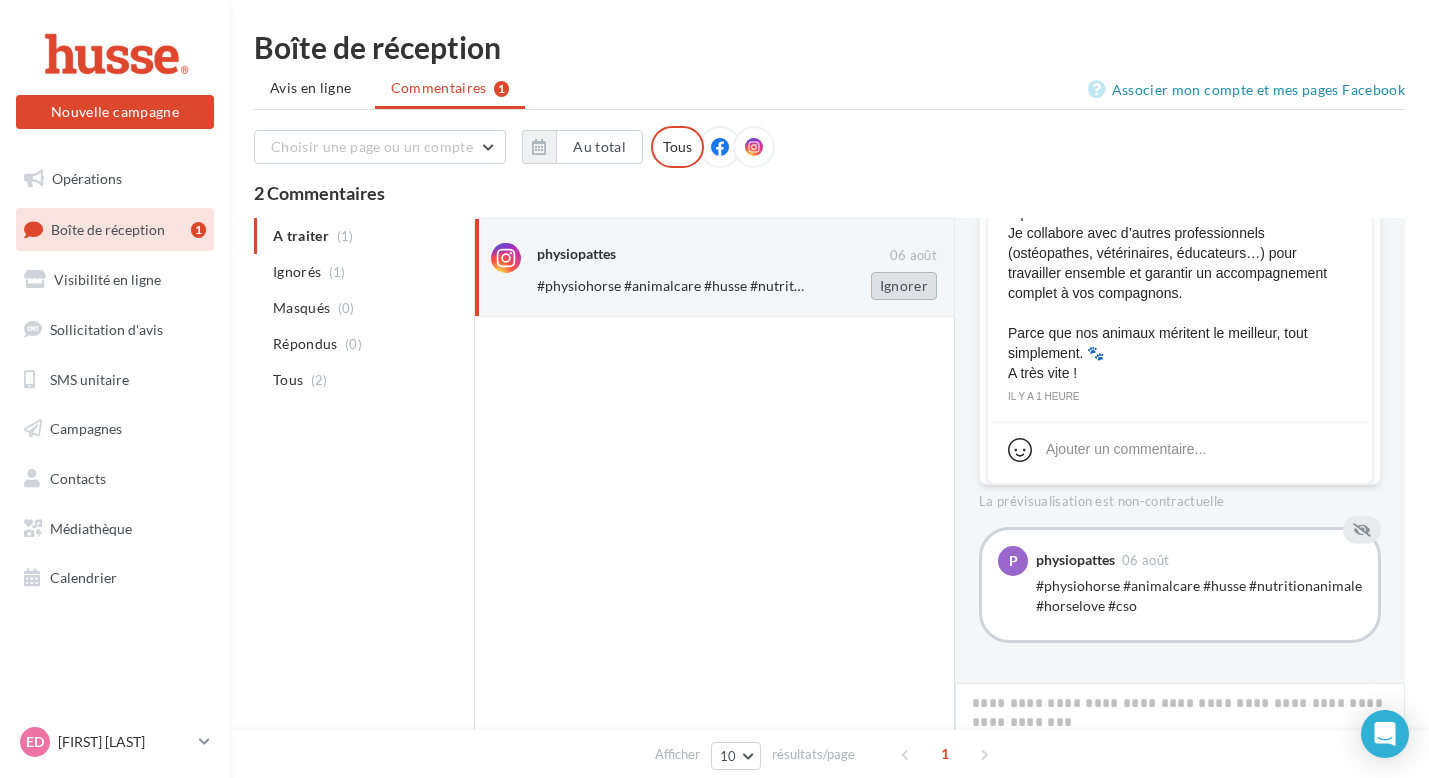 click on "Ignorer" at bounding box center (904, 286) 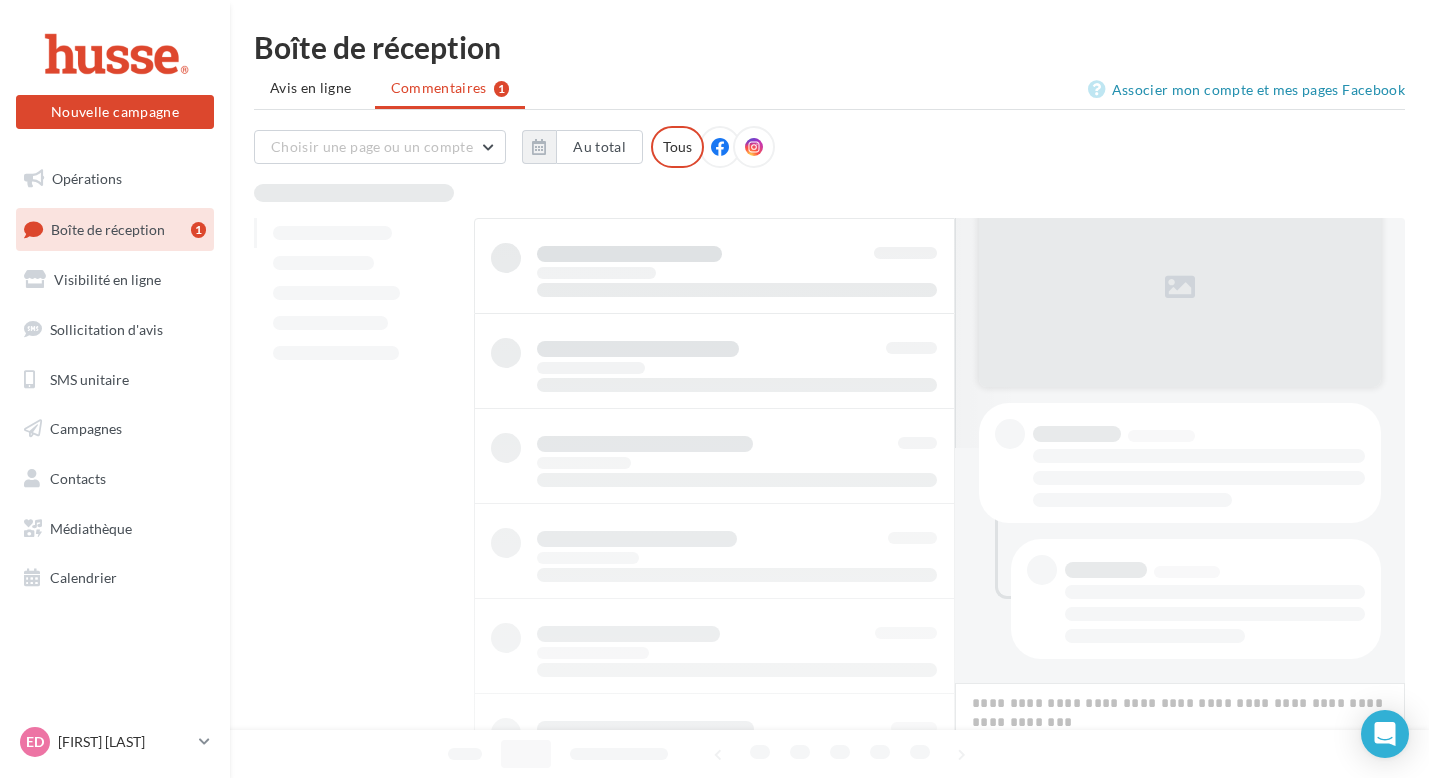scroll, scrollTop: 235, scrollLeft: 0, axis: vertical 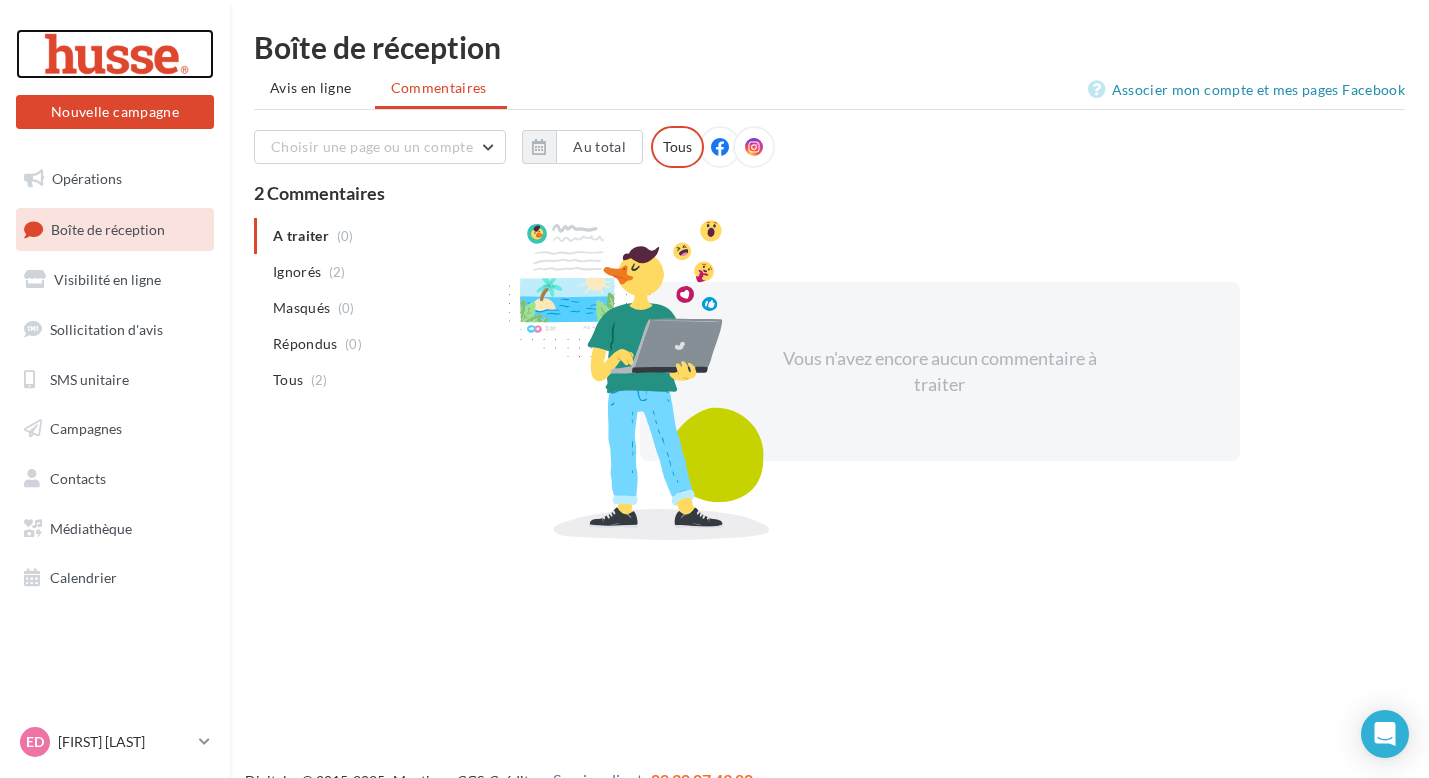 click at bounding box center (115, 54) 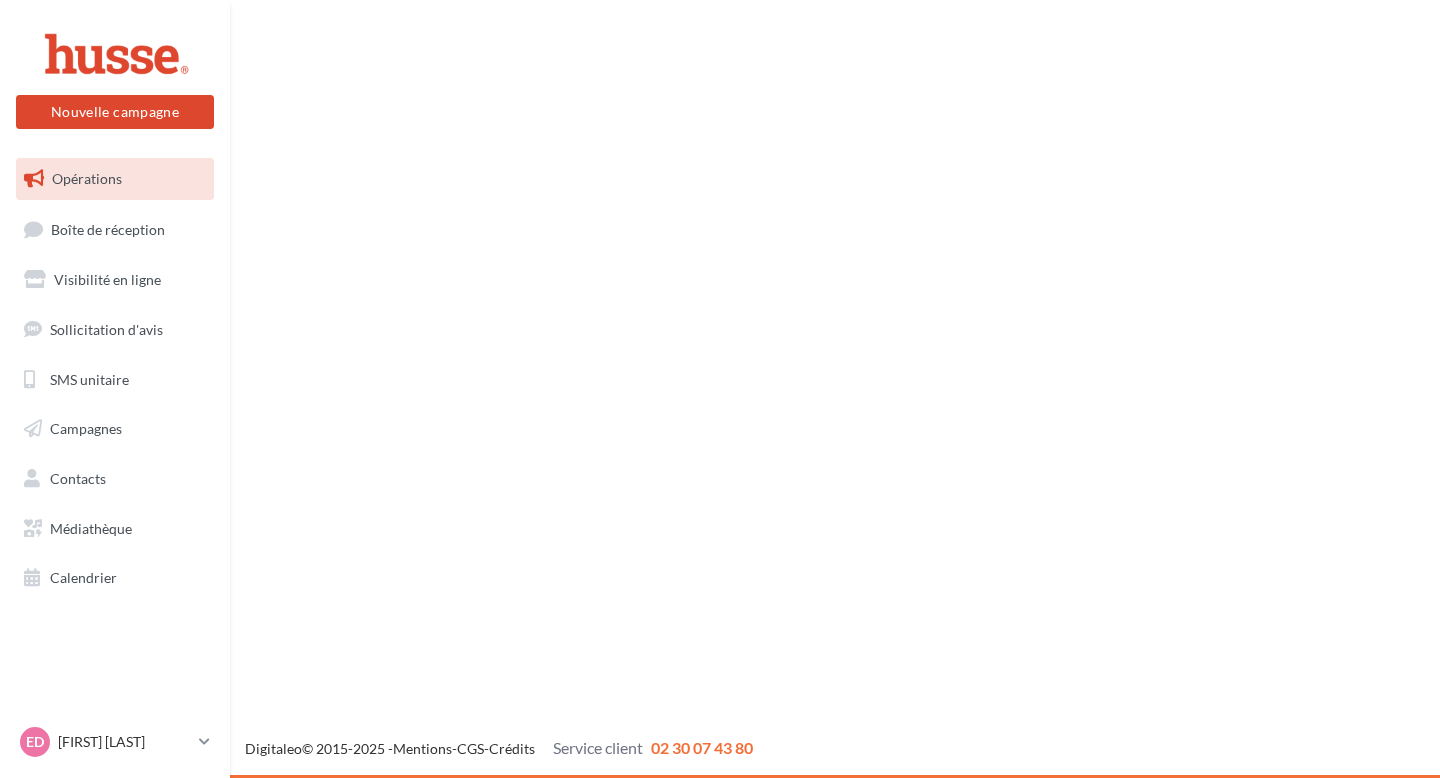 scroll, scrollTop: 0, scrollLeft: 0, axis: both 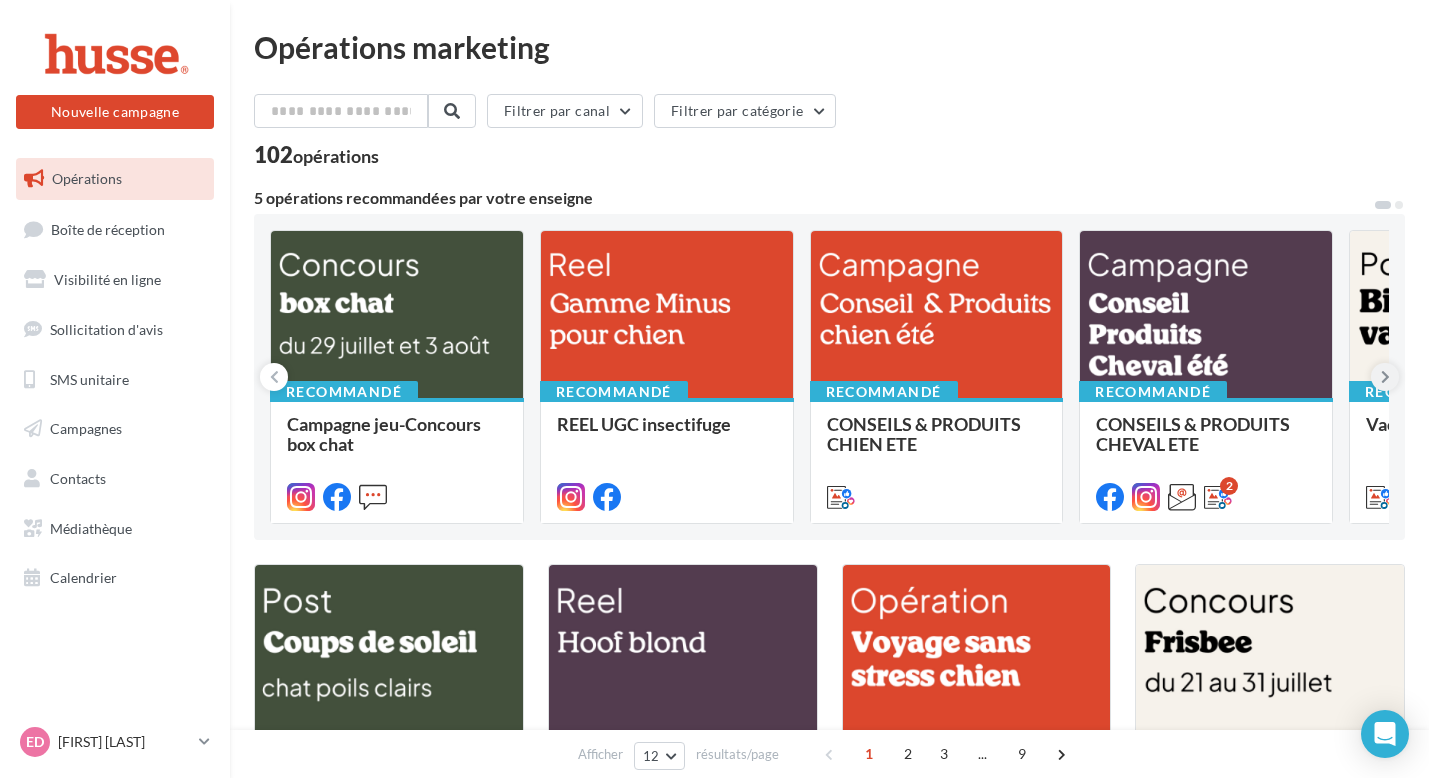 click at bounding box center [1385, 377] 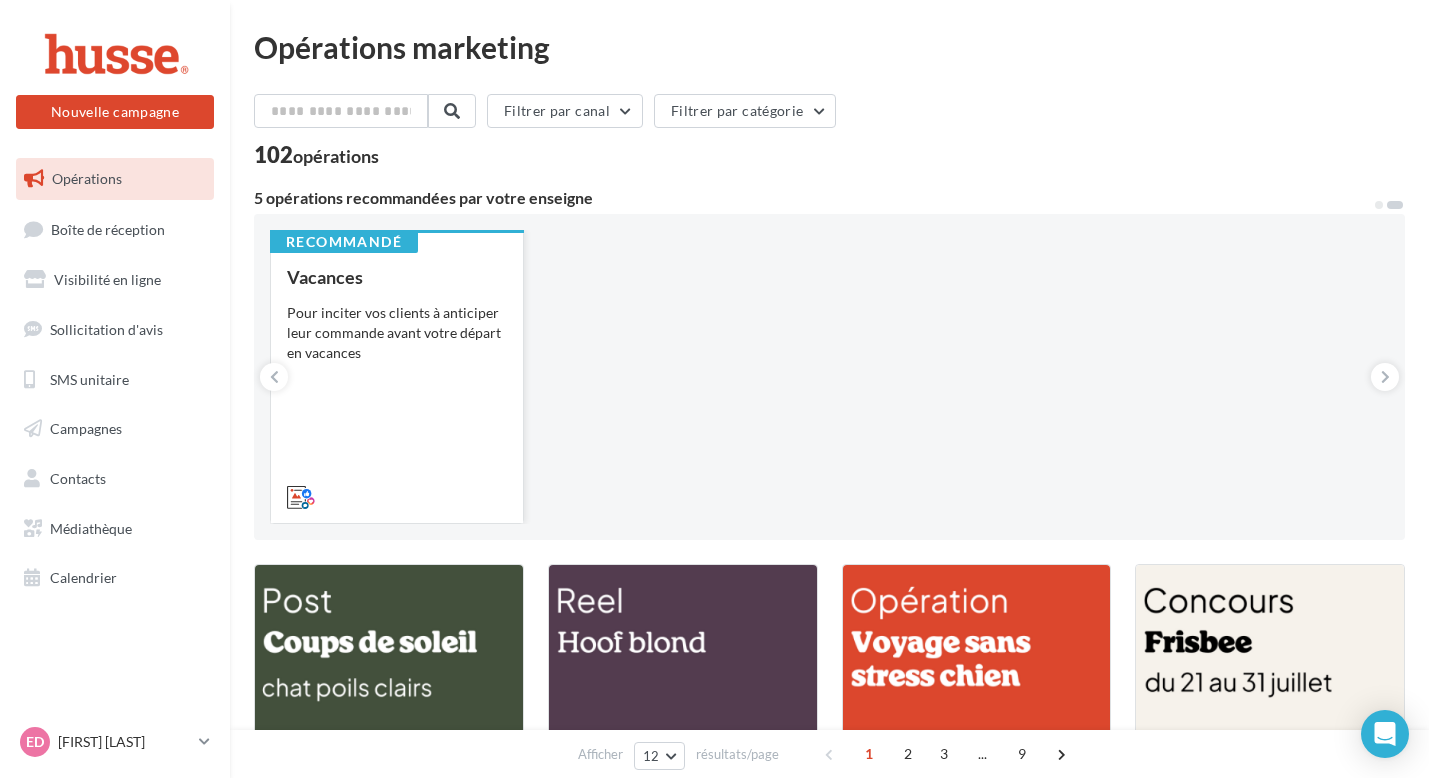 click on "Pour inciter vos clients à anticiper leur commande avant votre départ en vacances" at bounding box center (397, 333) 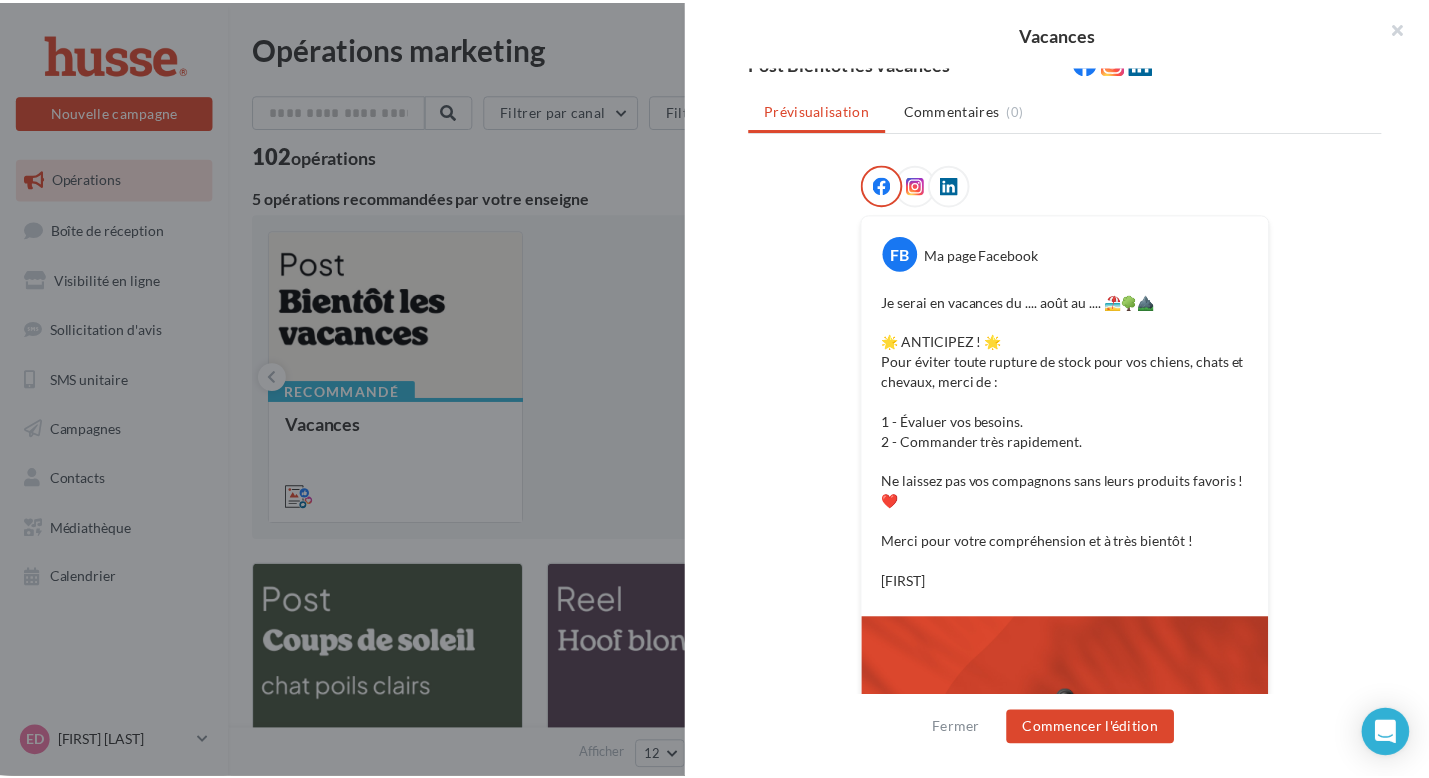 scroll, scrollTop: 121, scrollLeft: 0, axis: vertical 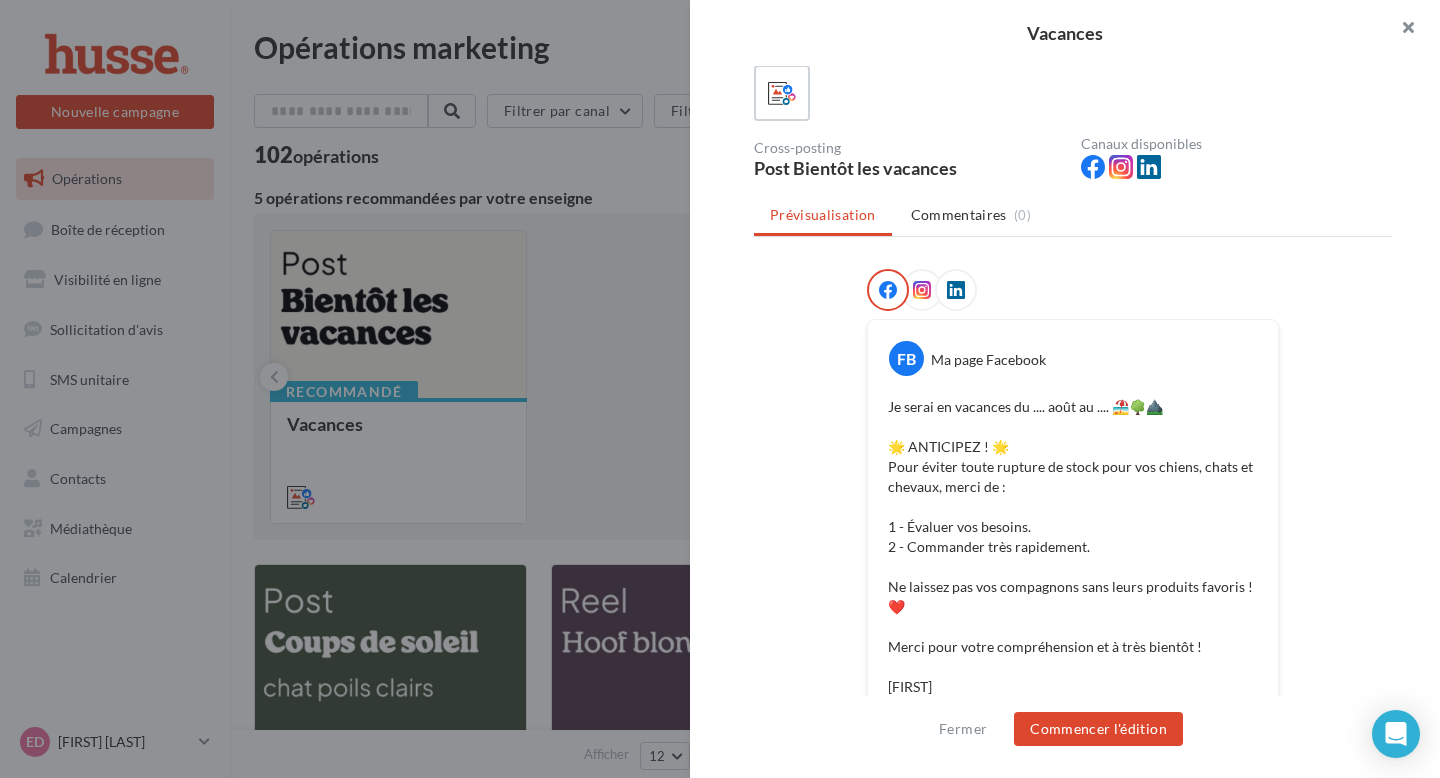 click at bounding box center [1400, 30] 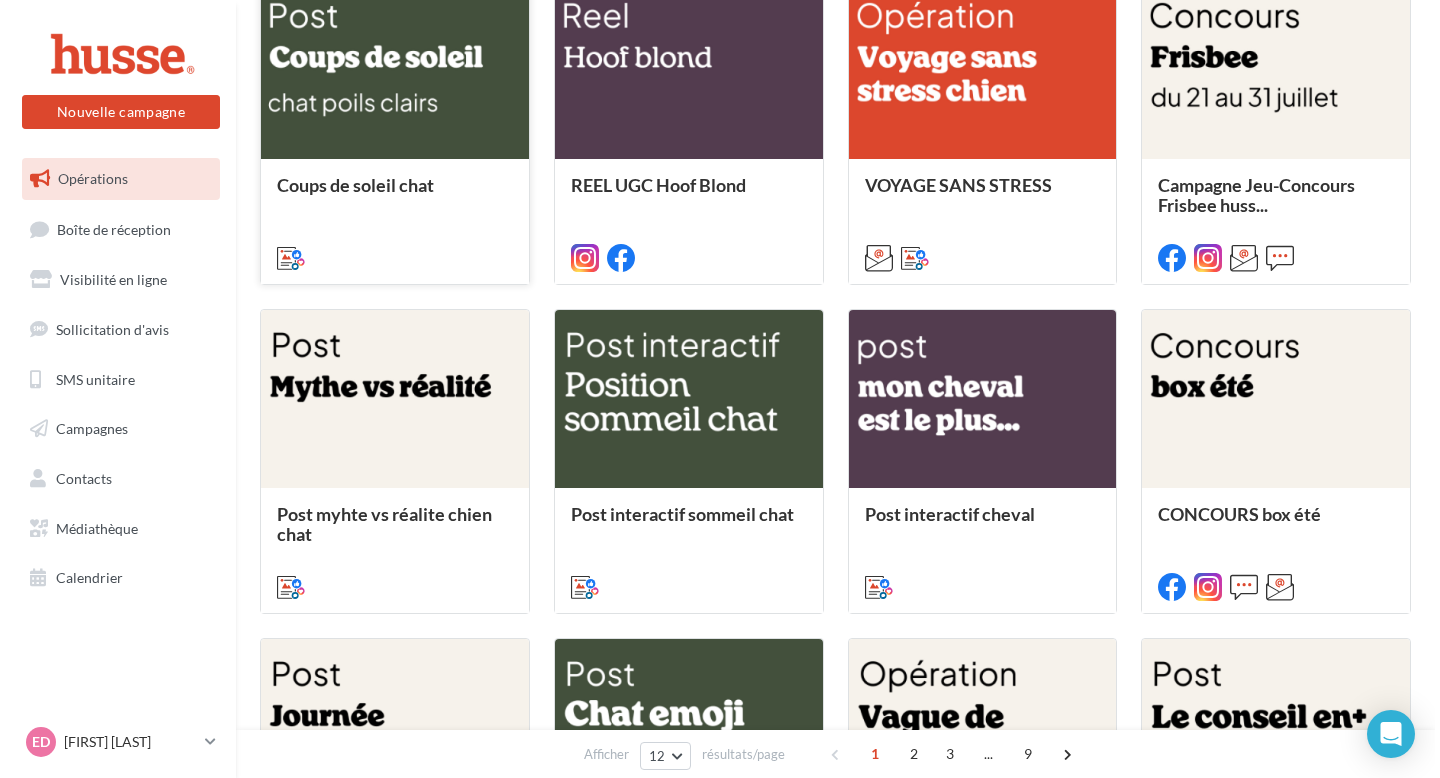 scroll, scrollTop: 804, scrollLeft: 0, axis: vertical 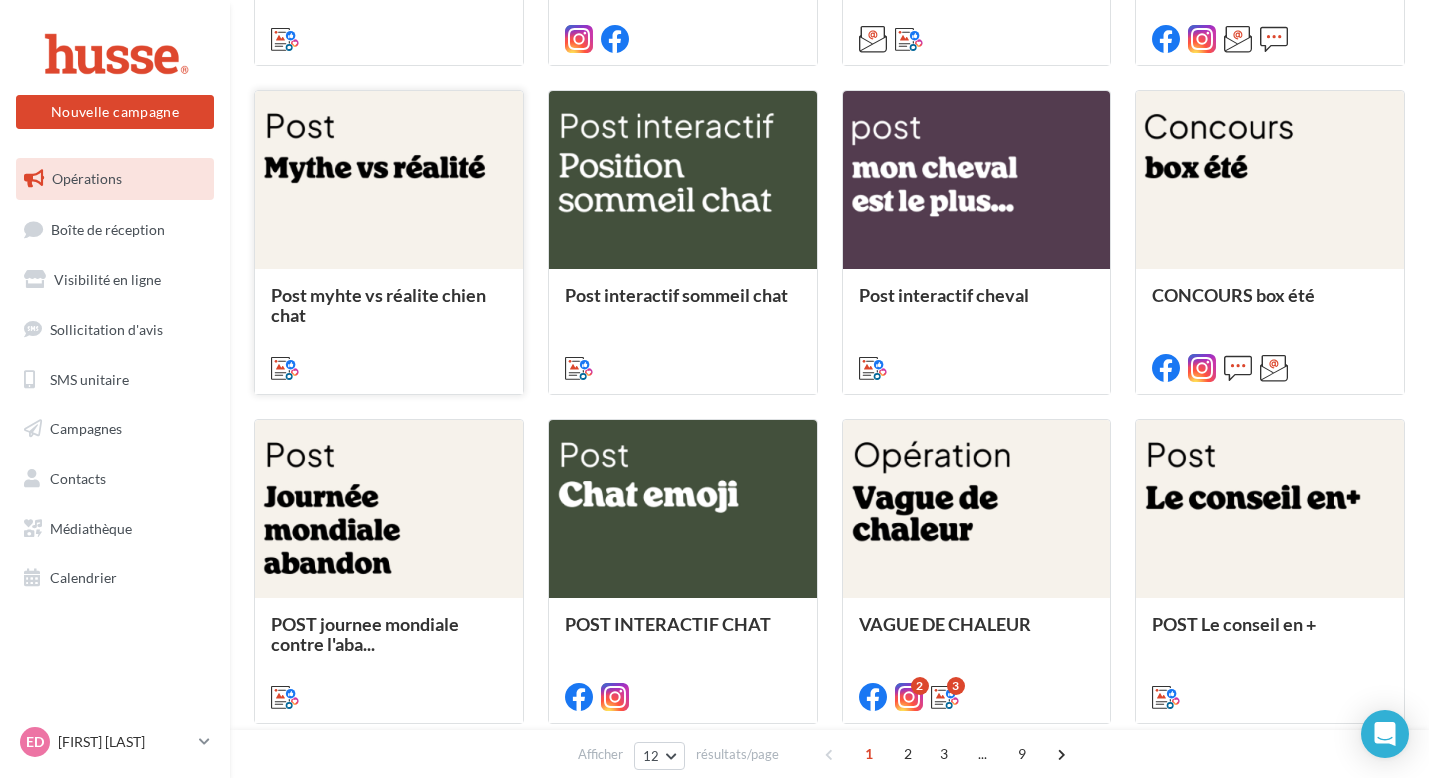 click on "Post myhte vs réalite chien chat" at bounding box center [378, 305] 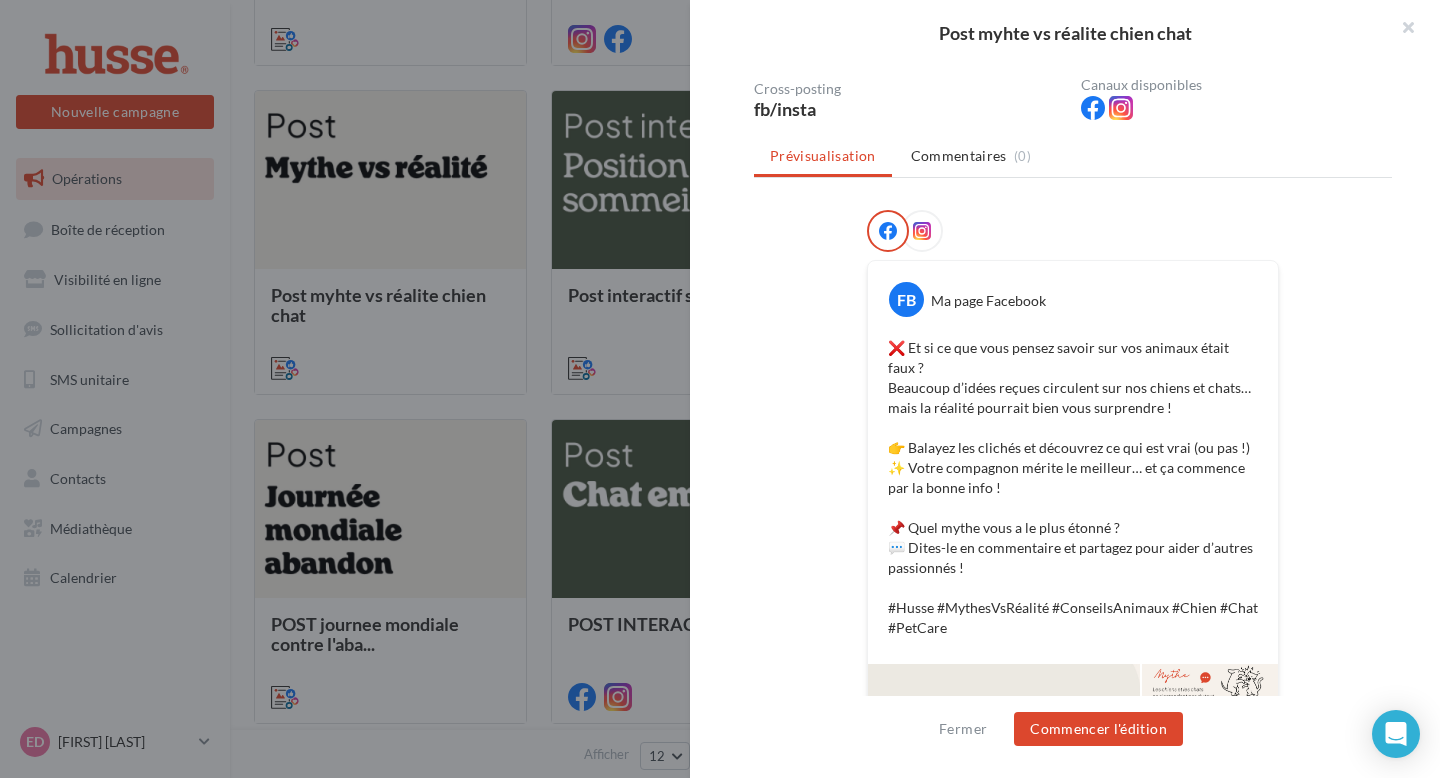 scroll, scrollTop: 0, scrollLeft: 0, axis: both 